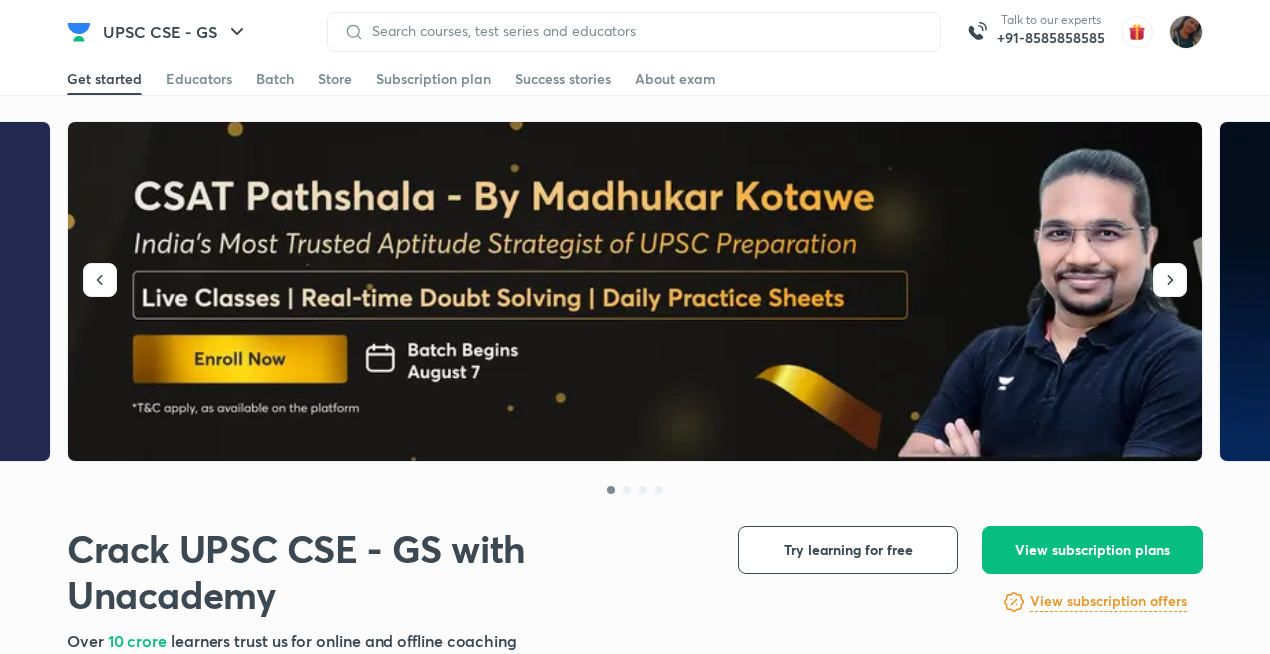 scroll, scrollTop: 0, scrollLeft: 0, axis: both 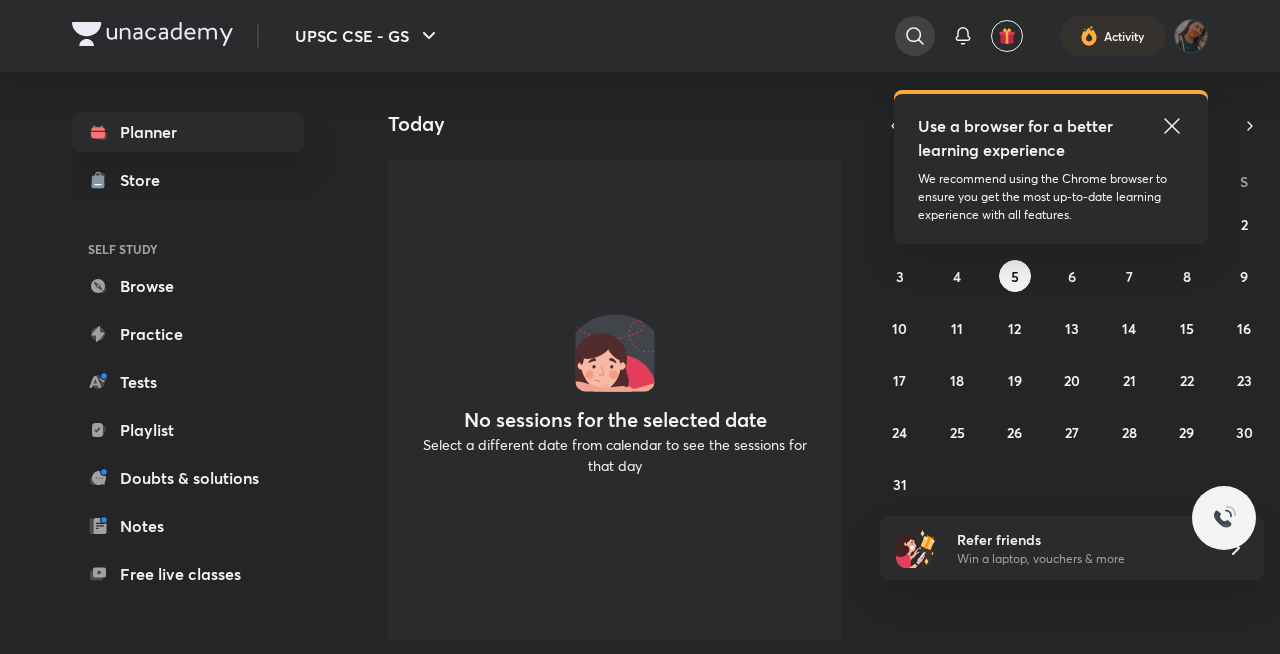 click 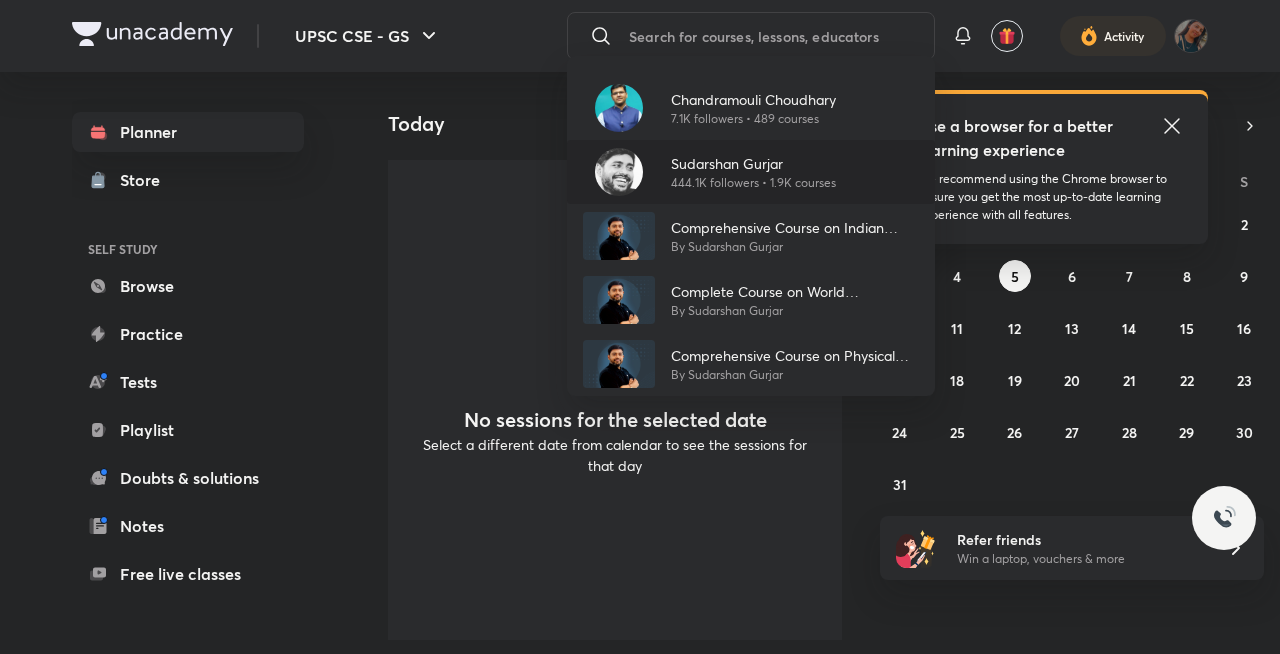 click on "Sudarshan Gurjar" at bounding box center (753, 163) 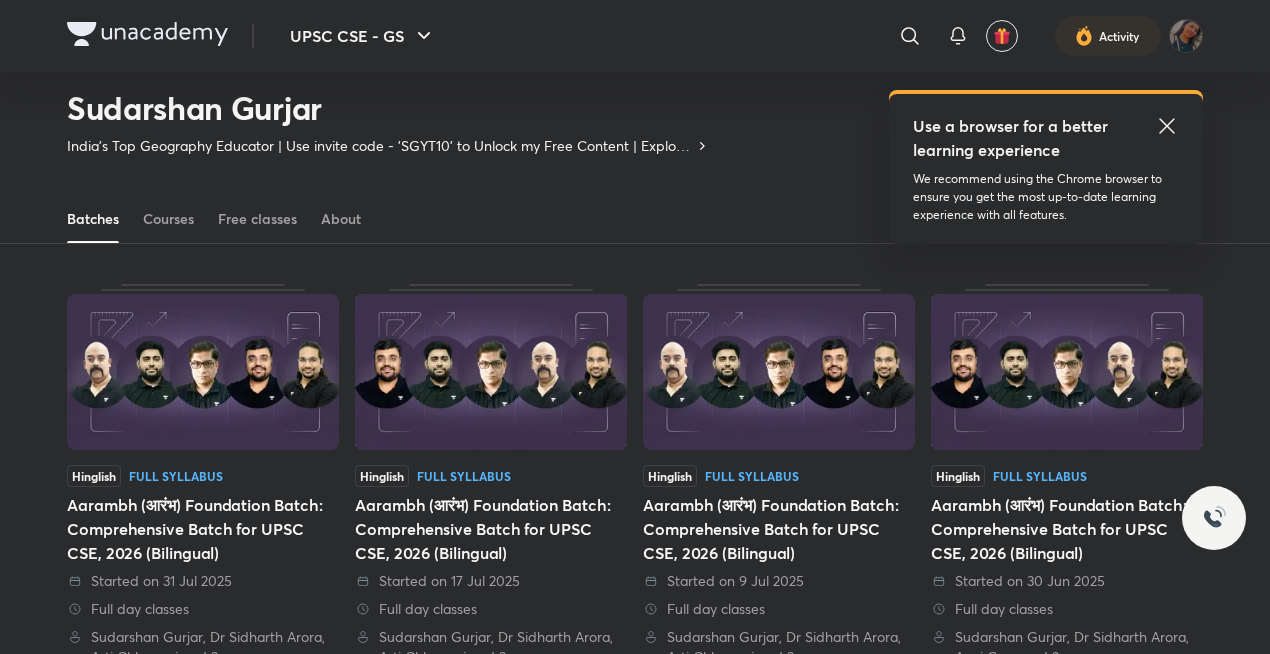 scroll, scrollTop: 0, scrollLeft: 0, axis: both 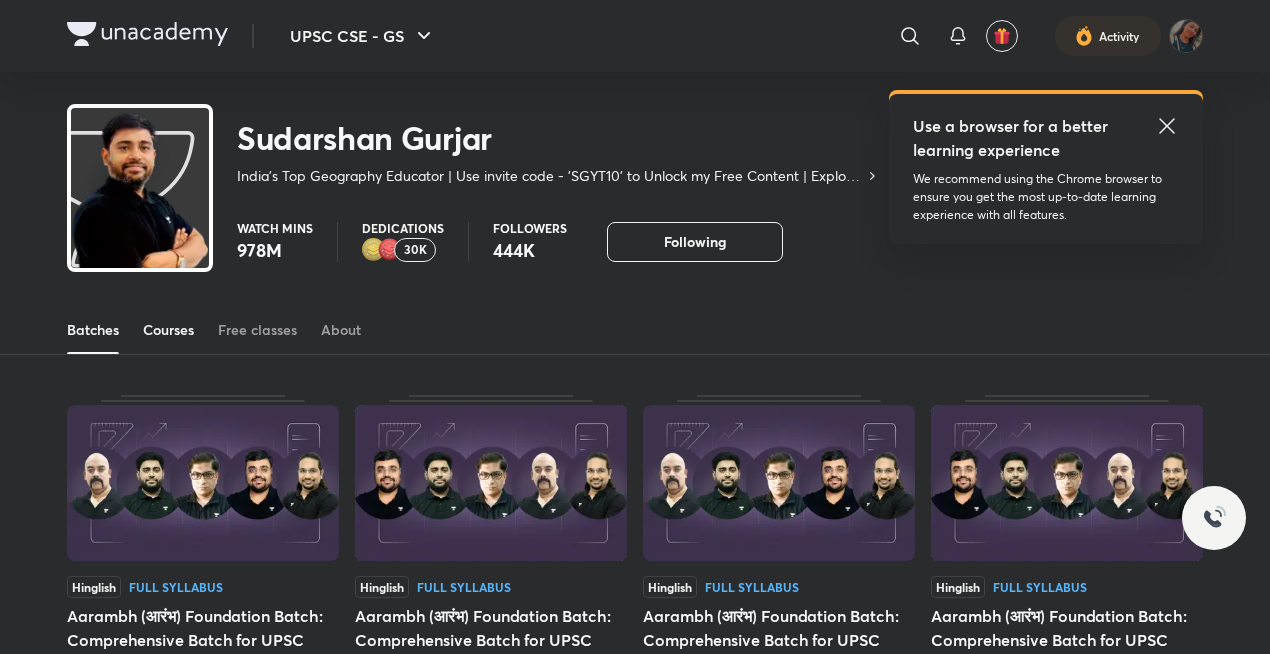 click on "Courses" at bounding box center [168, 330] 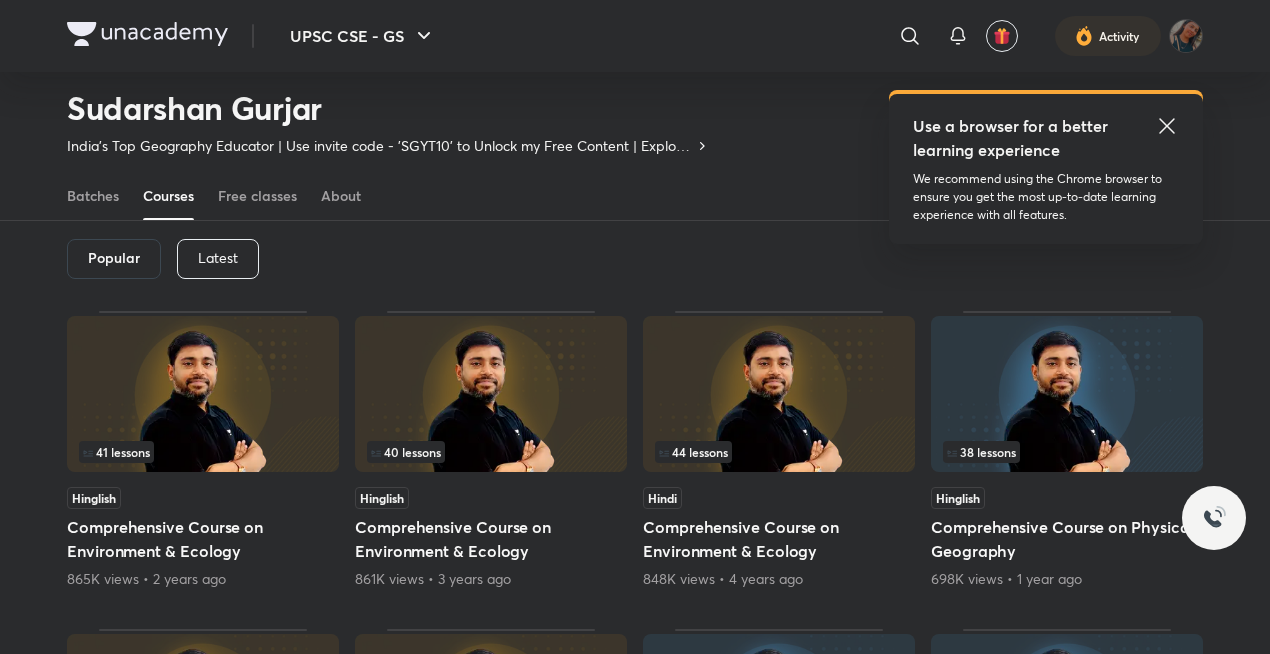 scroll, scrollTop: 82, scrollLeft: 0, axis: vertical 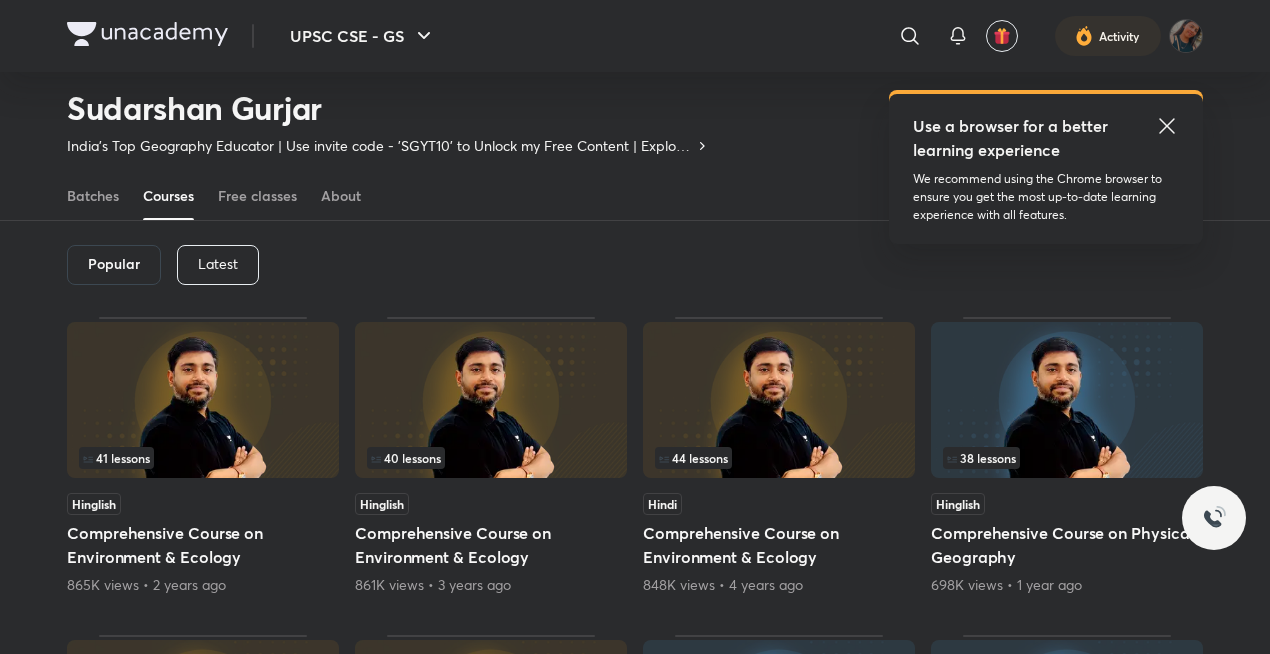 click on "Latest" at bounding box center [218, 264] 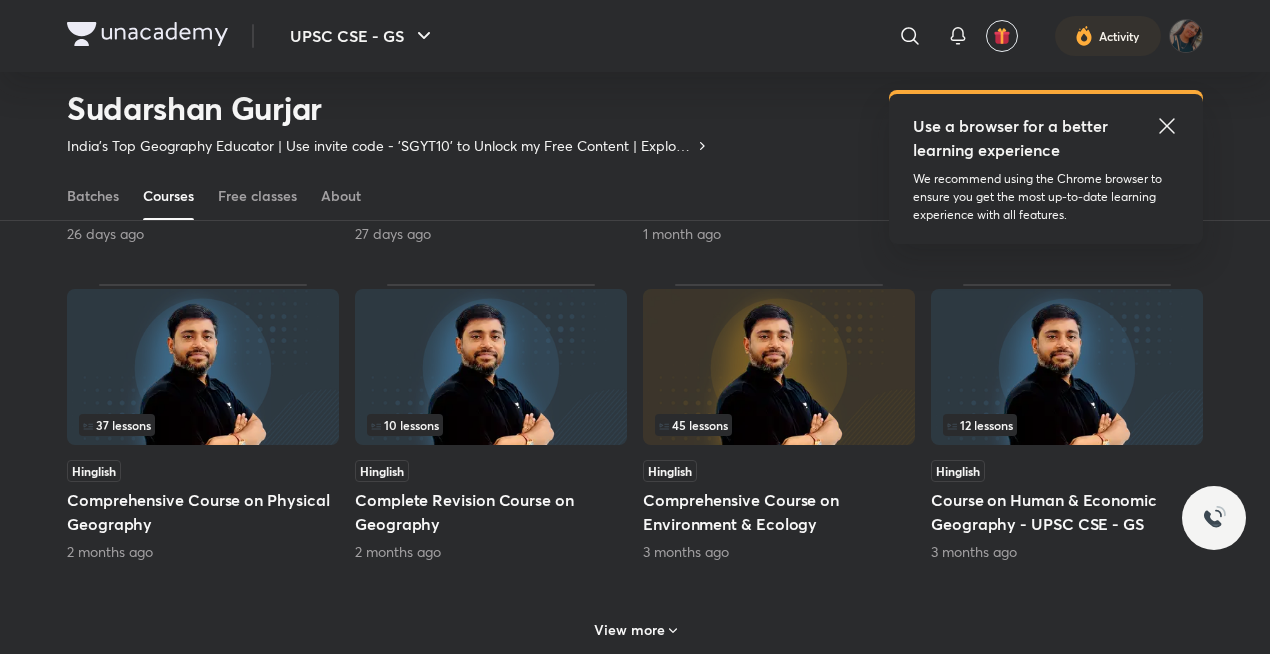 scroll, scrollTop: 807, scrollLeft: 0, axis: vertical 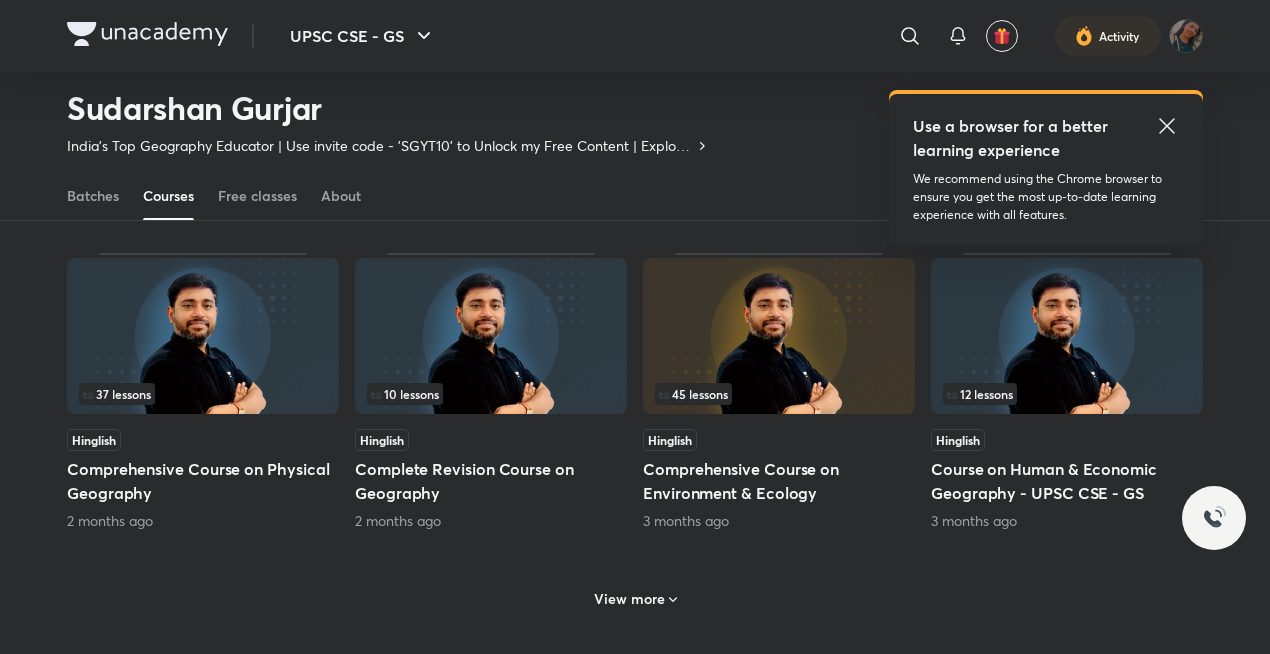click at bounding box center (203, 336) 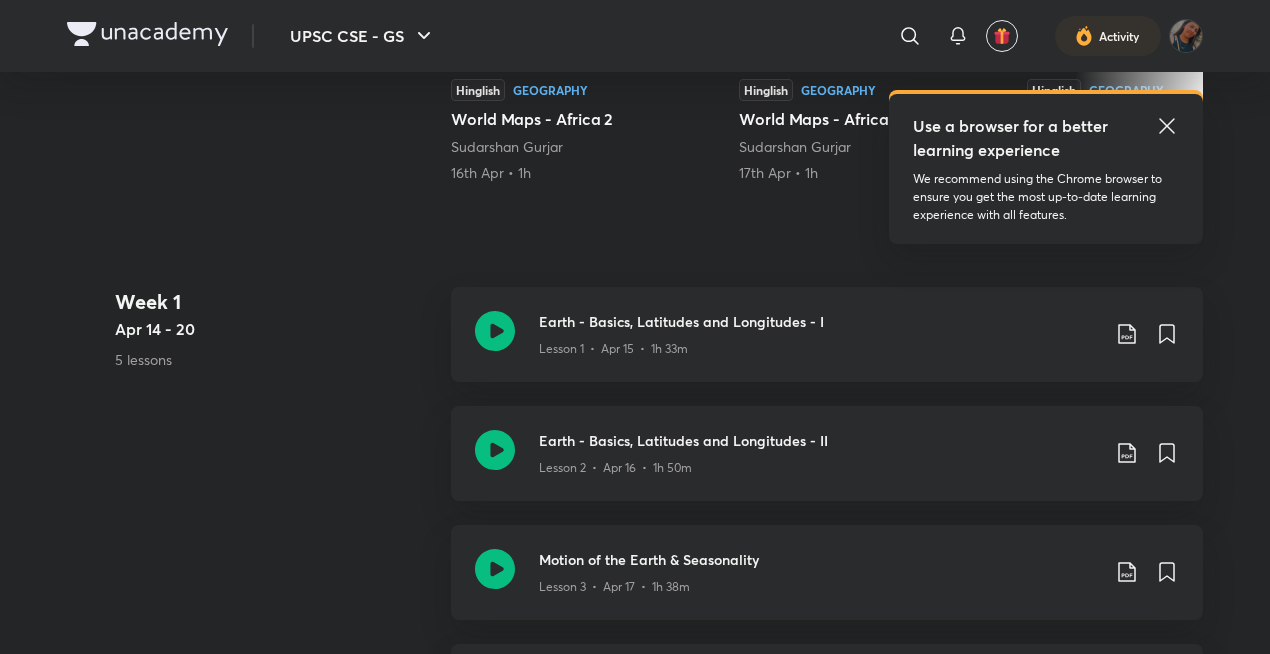 scroll, scrollTop: 0, scrollLeft: 0, axis: both 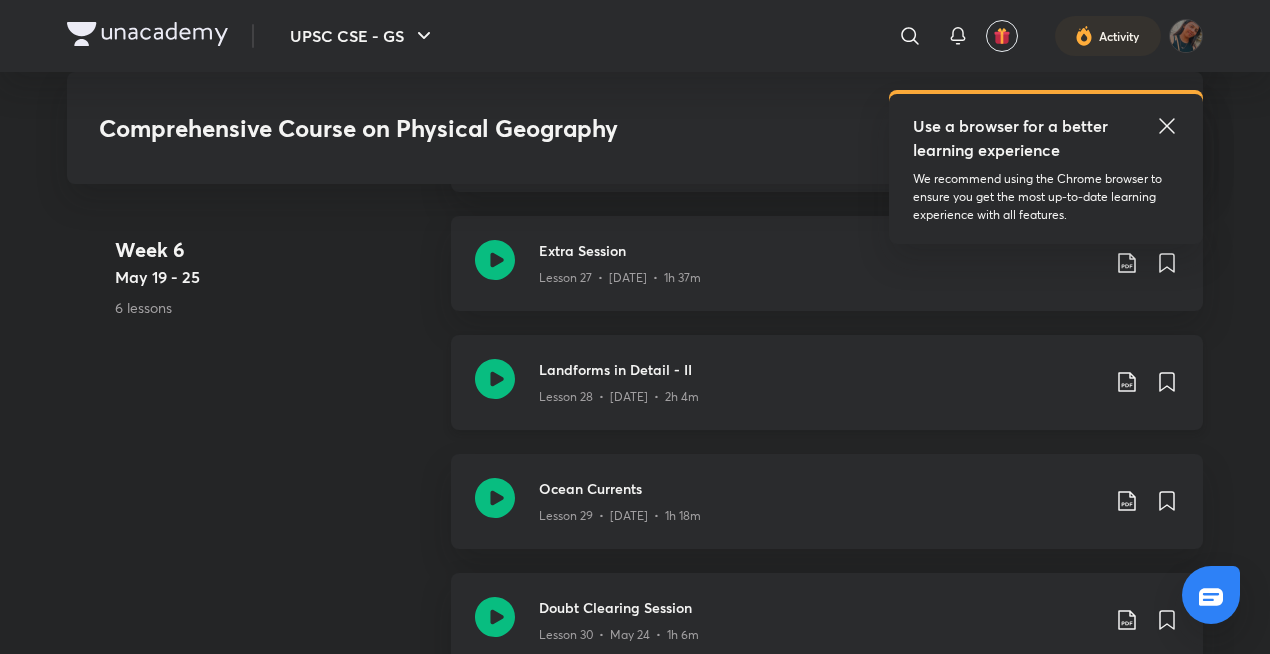 click on "Landforms in Detail - II Lesson 28  •  [DATE]  •  2h 4m" at bounding box center [827, 382] 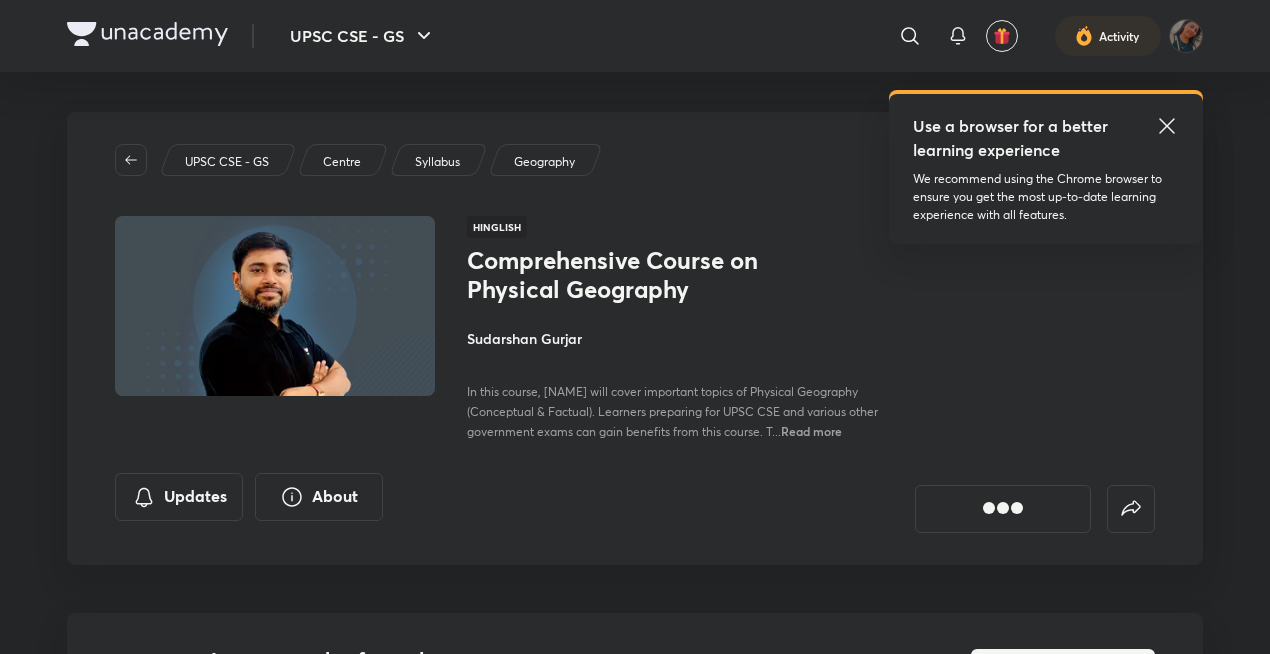 scroll, scrollTop: 0, scrollLeft: 0, axis: both 